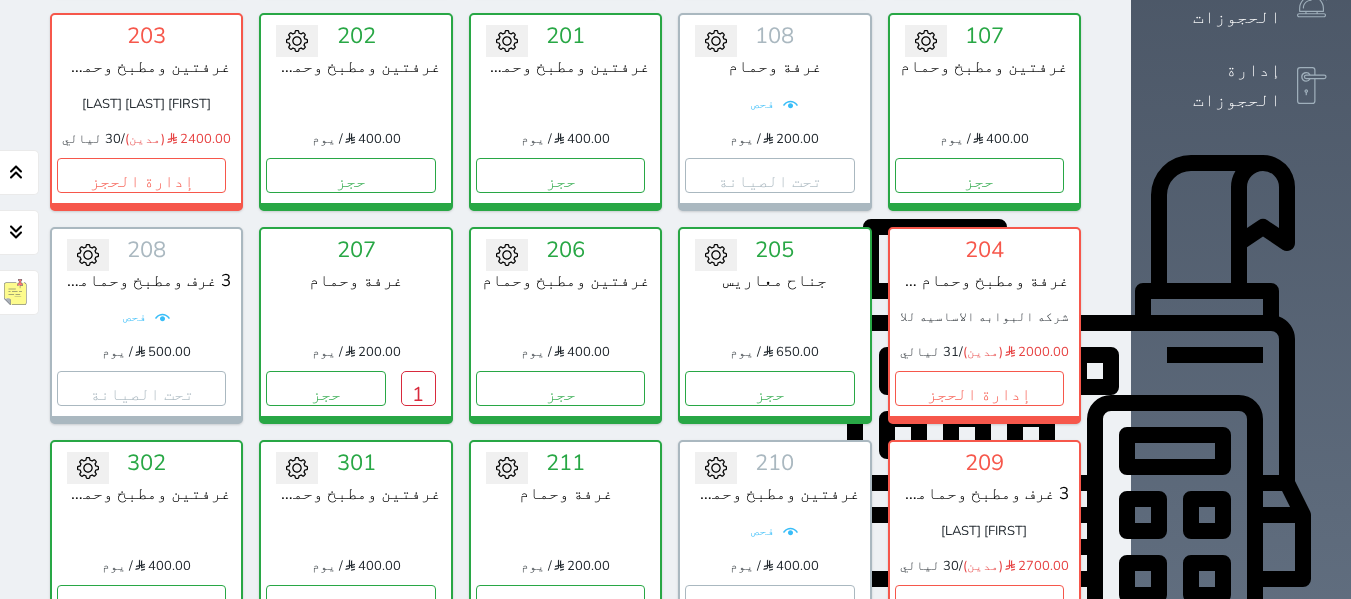 scroll, scrollTop: 478, scrollLeft: 0, axis: vertical 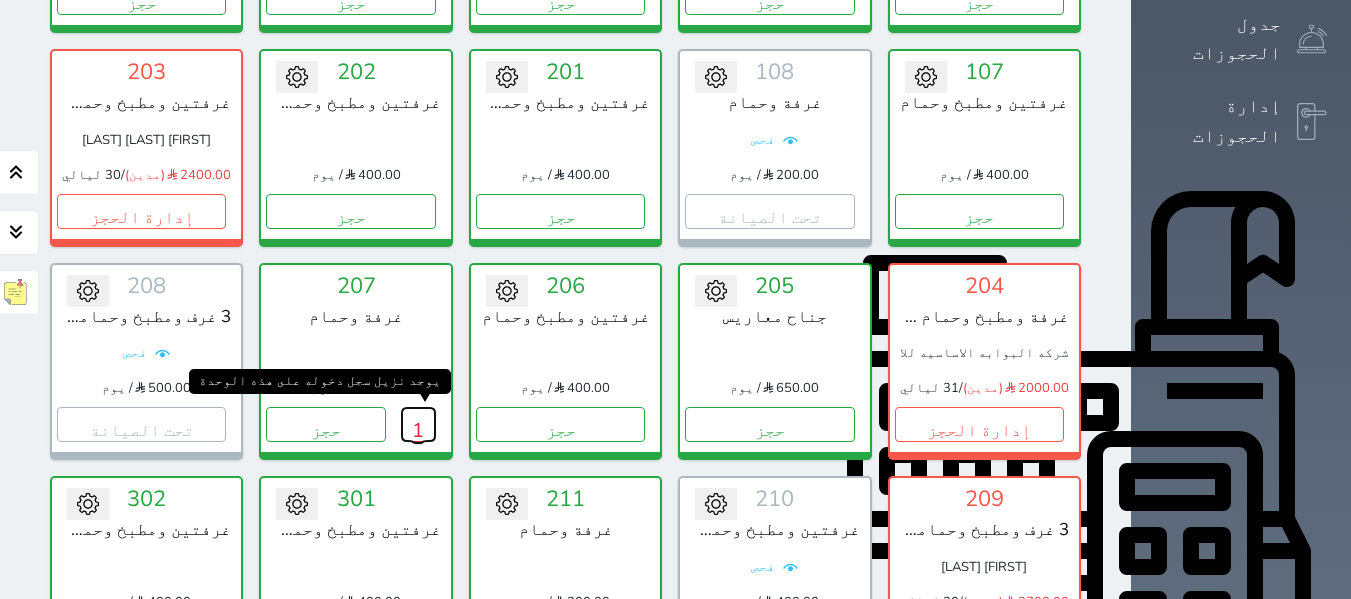 click on "1" at bounding box center [418, 424] 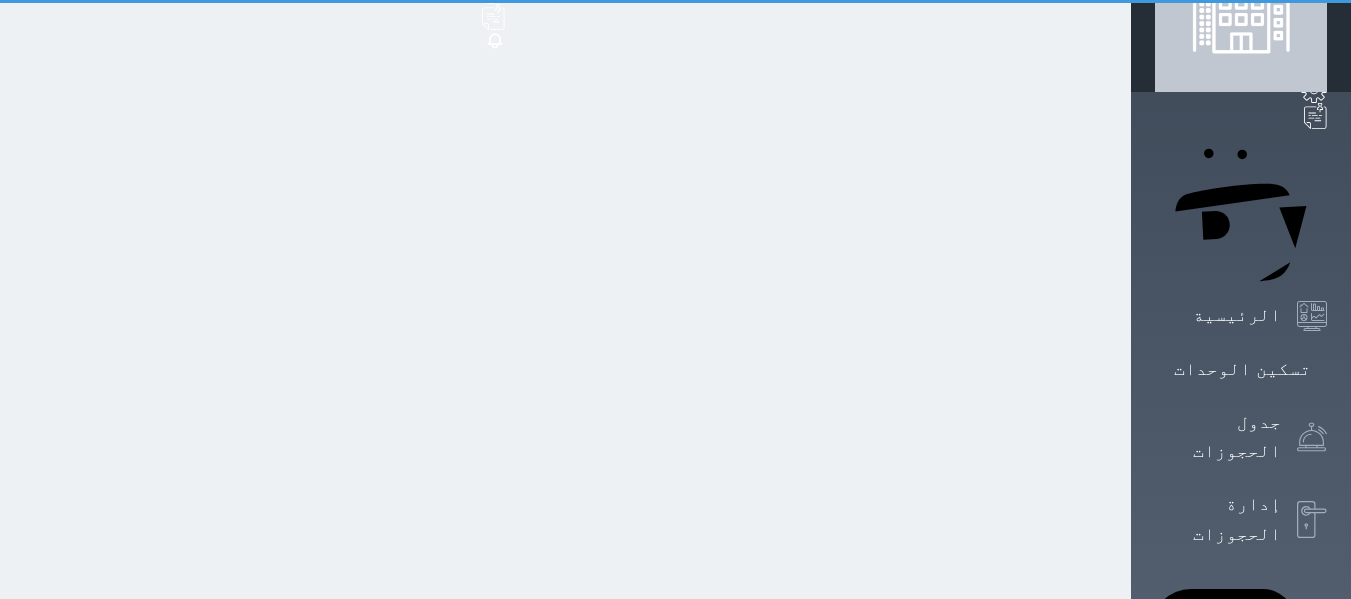 scroll, scrollTop: 0, scrollLeft: 0, axis: both 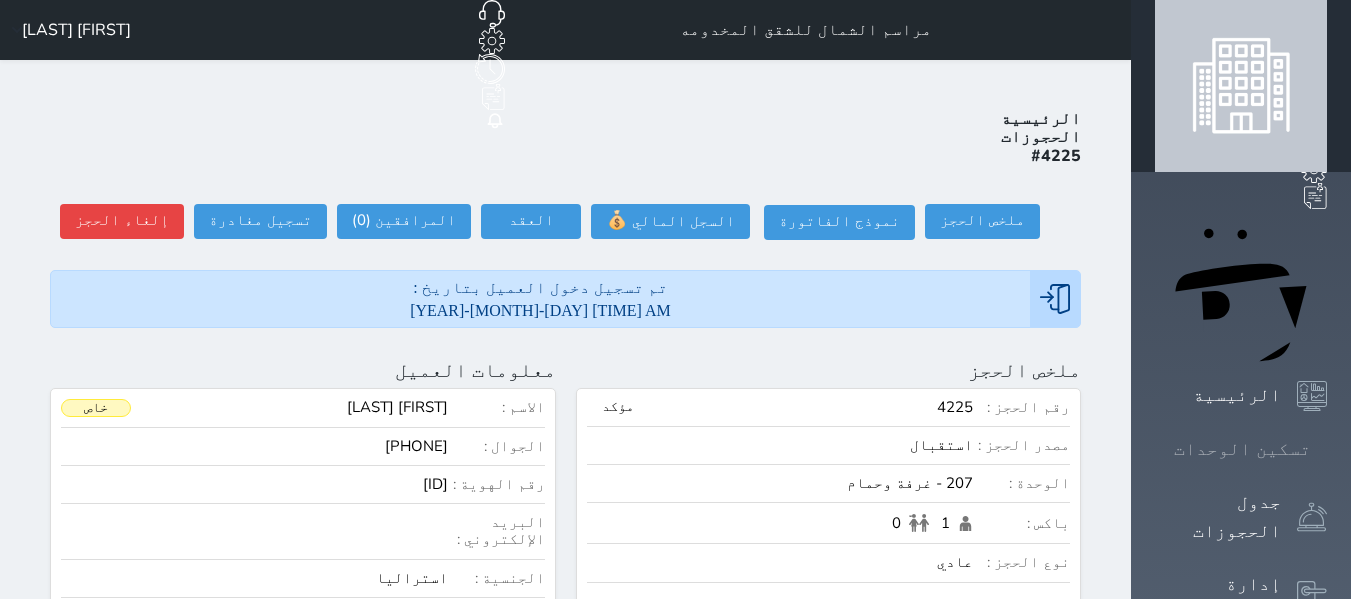 click 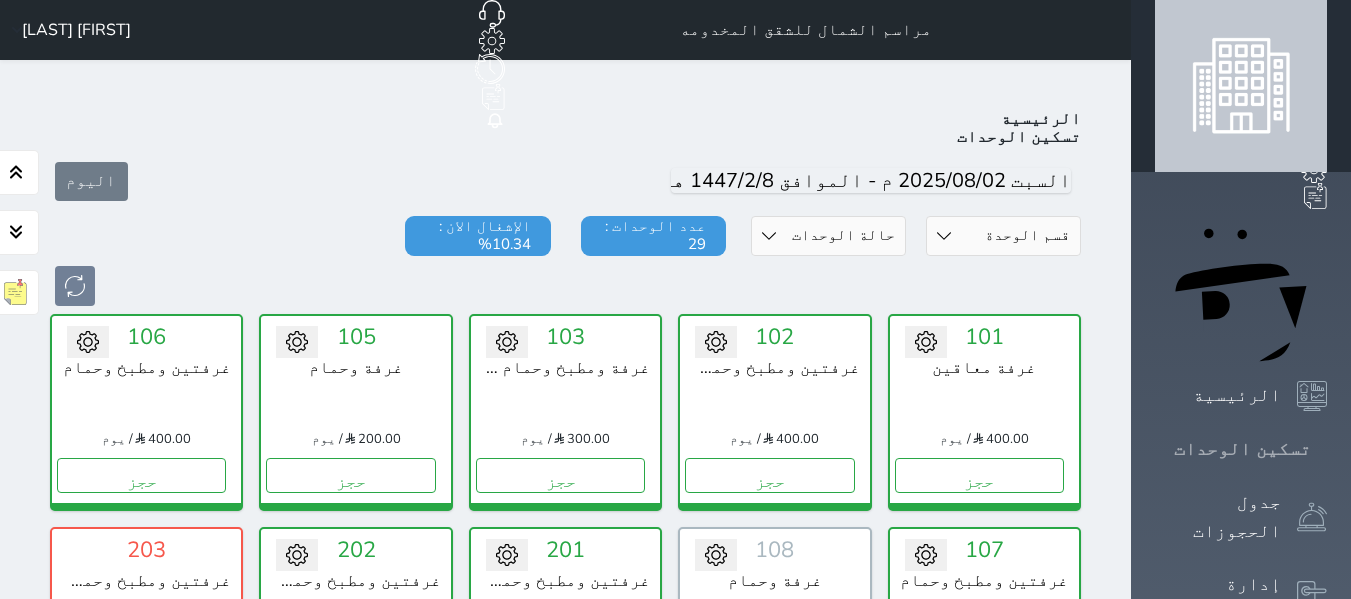 scroll, scrollTop: 78, scrollLeft: 0, axis: vertical 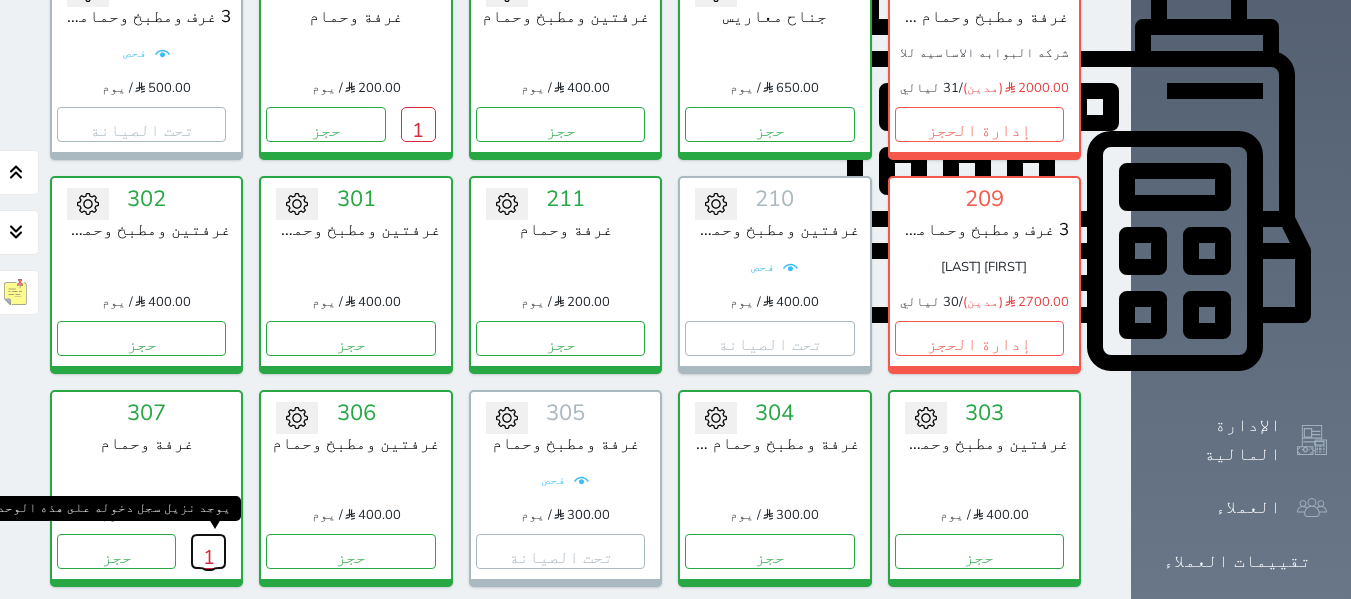 click on "1" at bounding box center [208, 551] 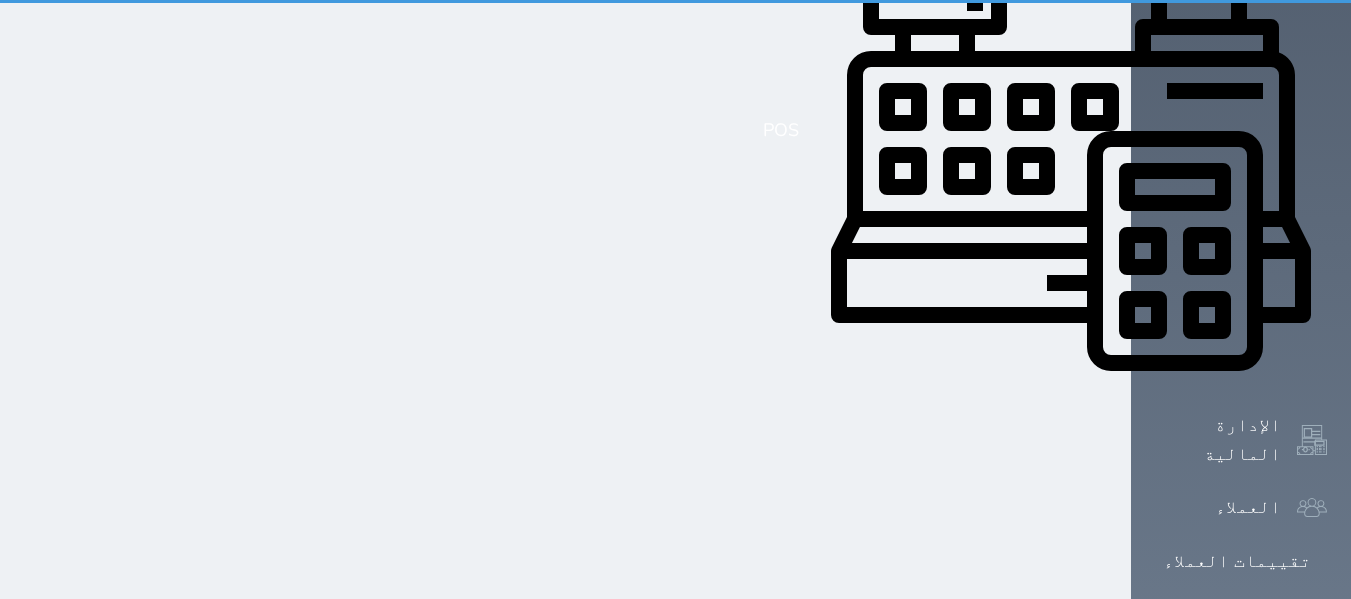 scroll, scrollTop: 0, scrollLeft: 0, axis: both 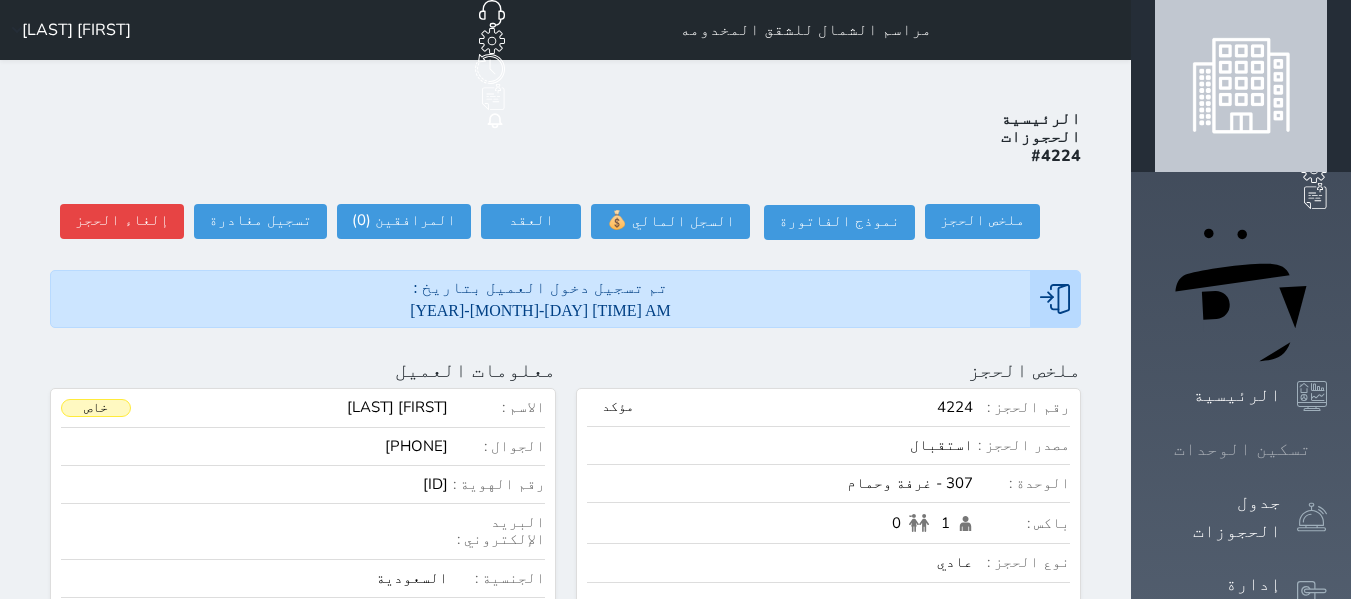 click on "تسكين الوحدات" at bounding box center (1242, 449) 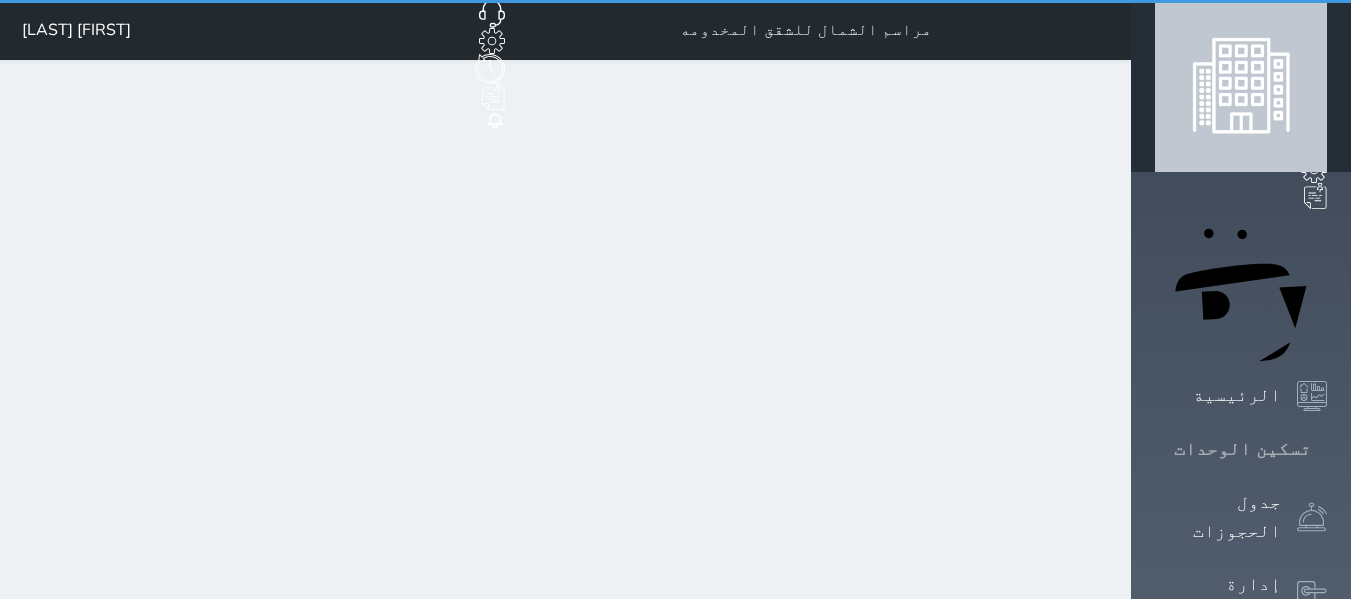 click on "تسكين الوحدات" at bounding box center (1242, 449) 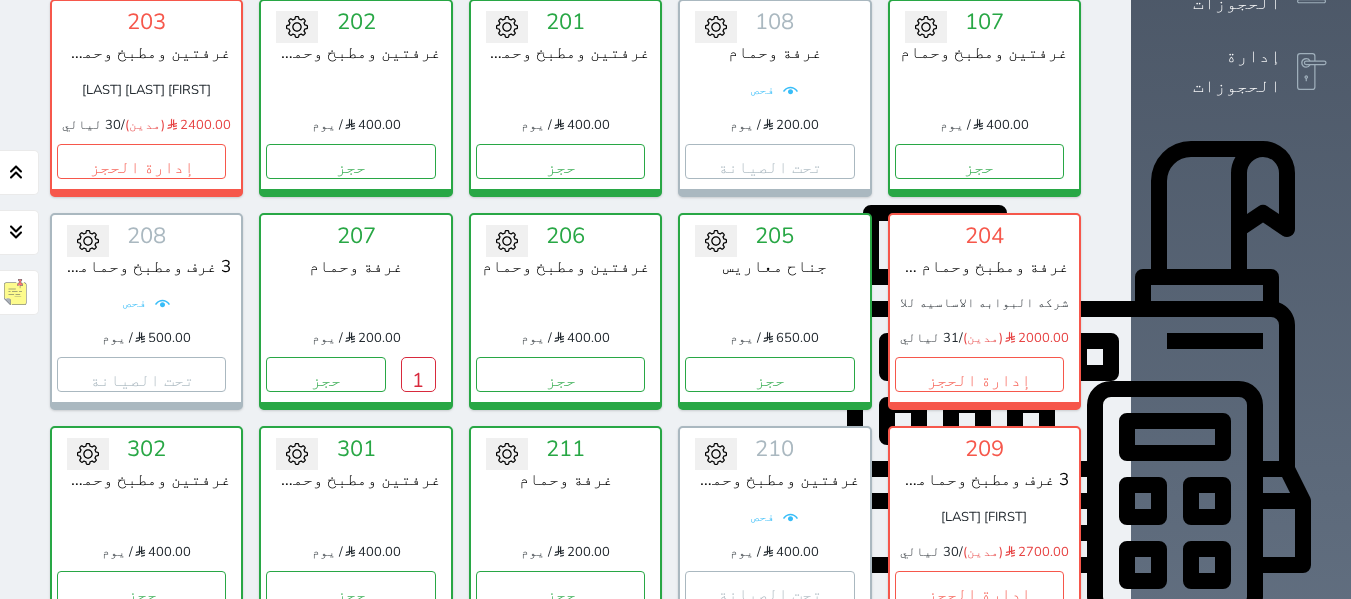 scroll, scrollTop: 578, scrollLeft: 0, axis: vertical 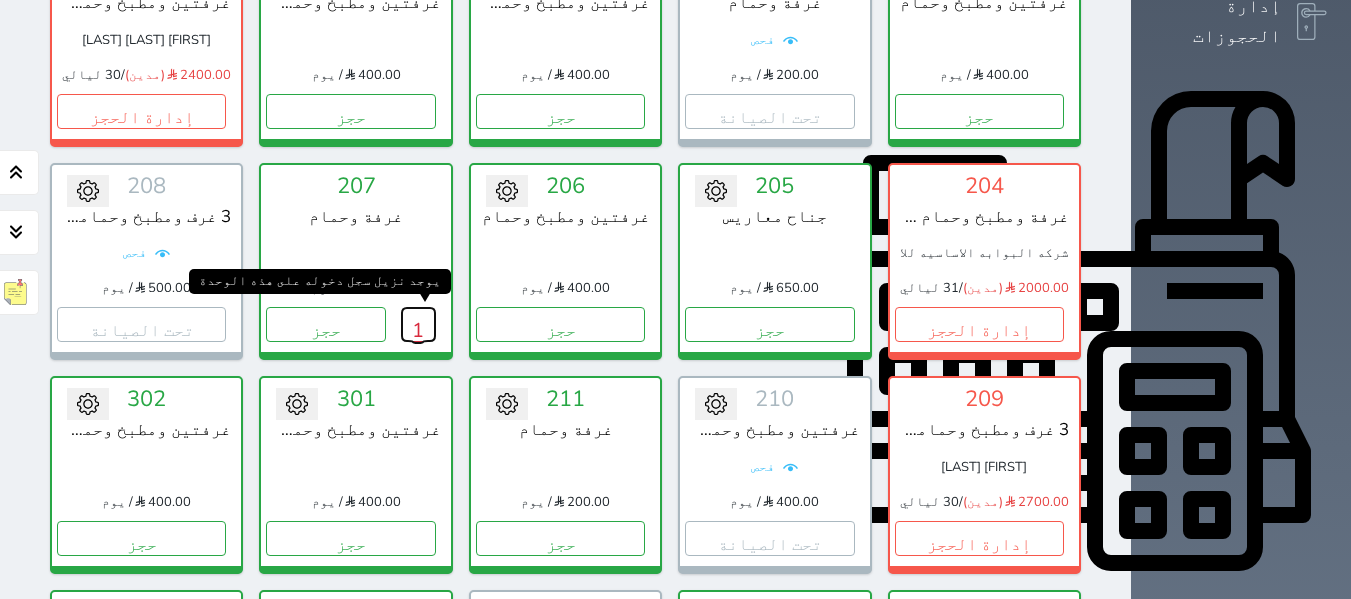 click on "1" at bounding box center (418, 324) 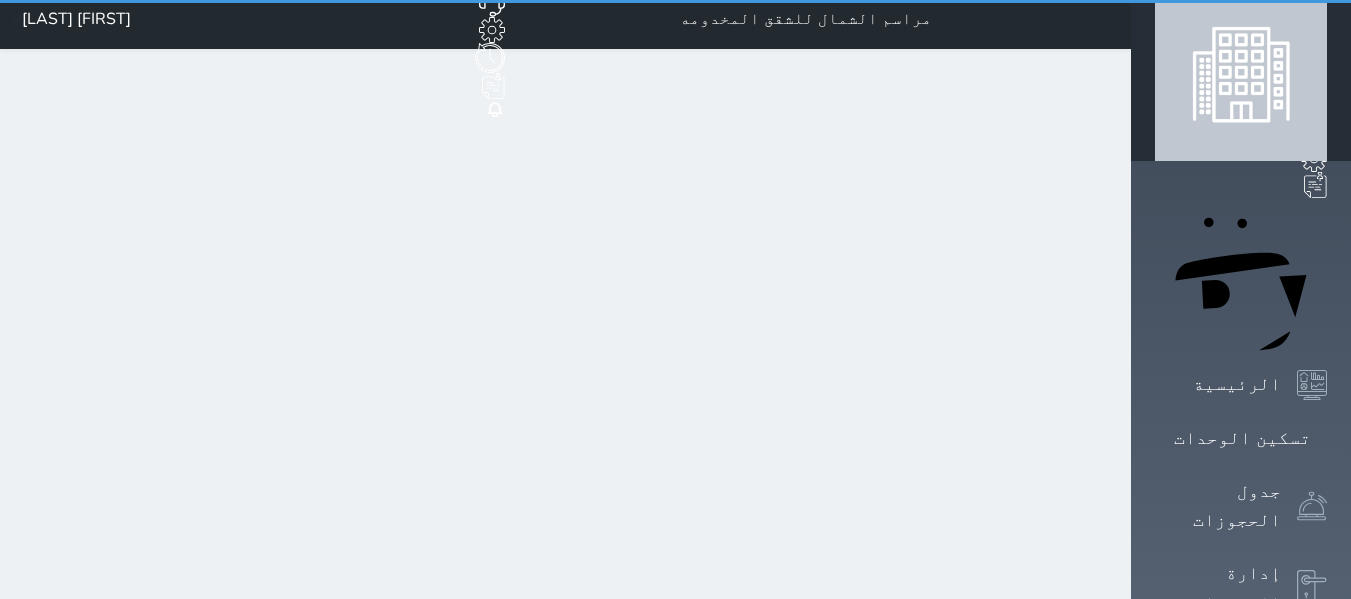 scroll, scrollTop: 0, scrollLeft: 0, axis: both 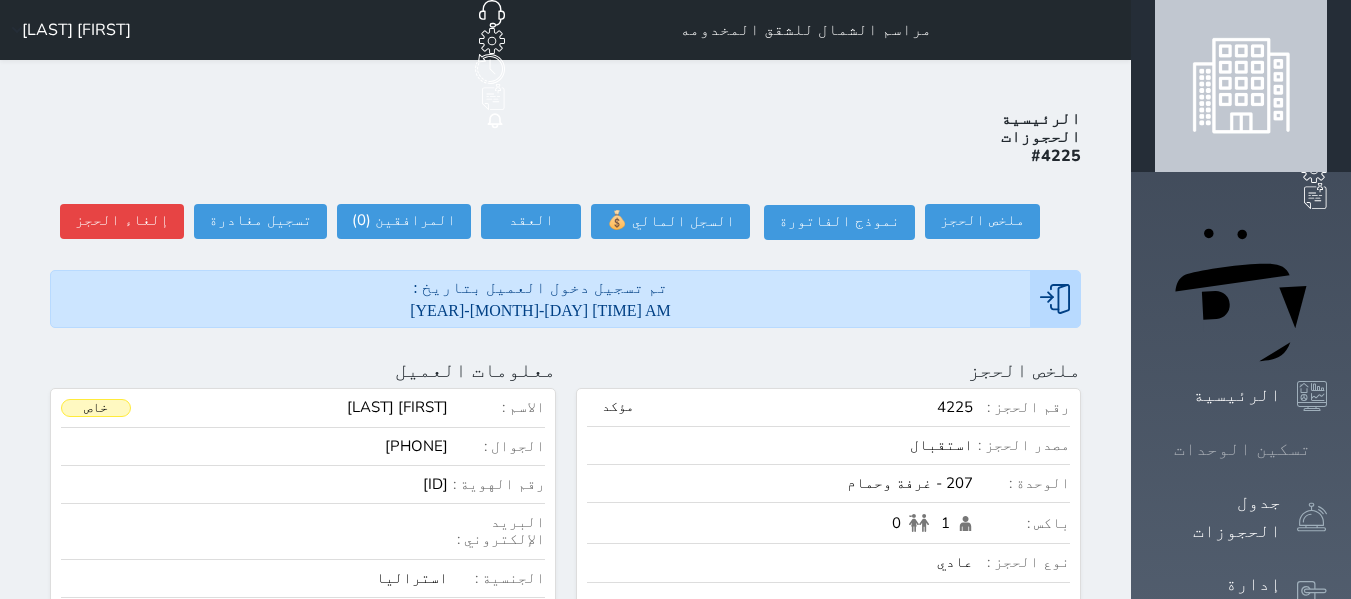 click at bounding box center (1327, 449) 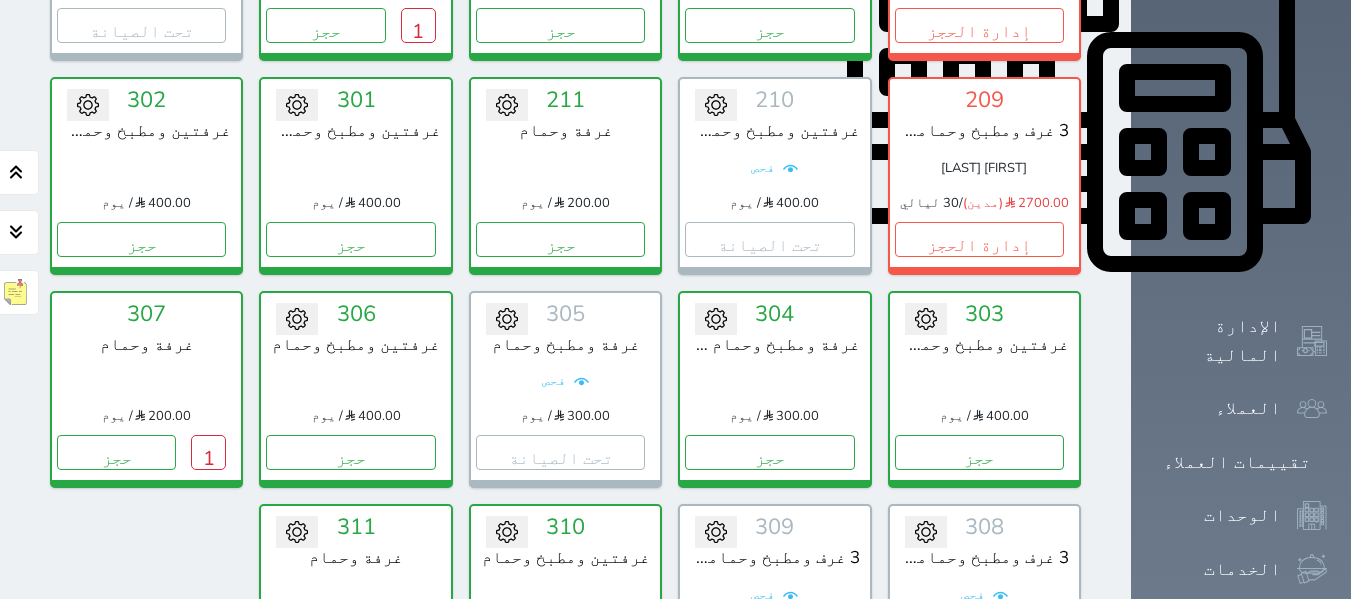 scroll, scrollTop: 878, scrollLeft: 0, axis: vertical 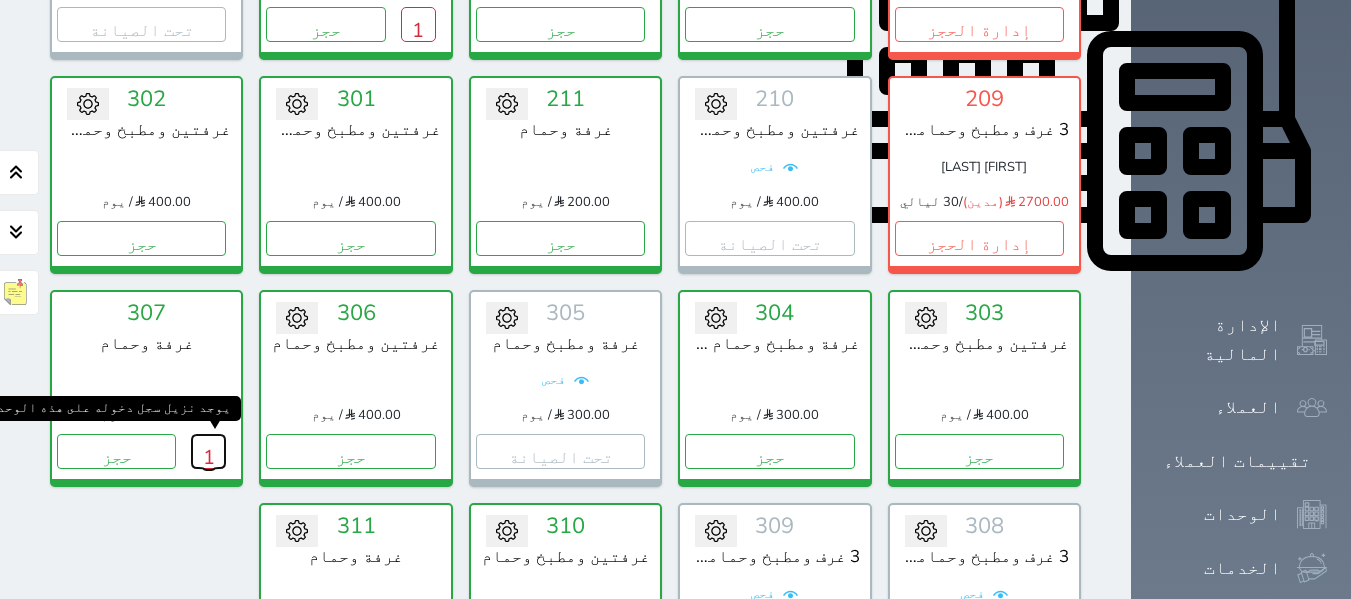 click on "1" at bounding box center [208, 451] 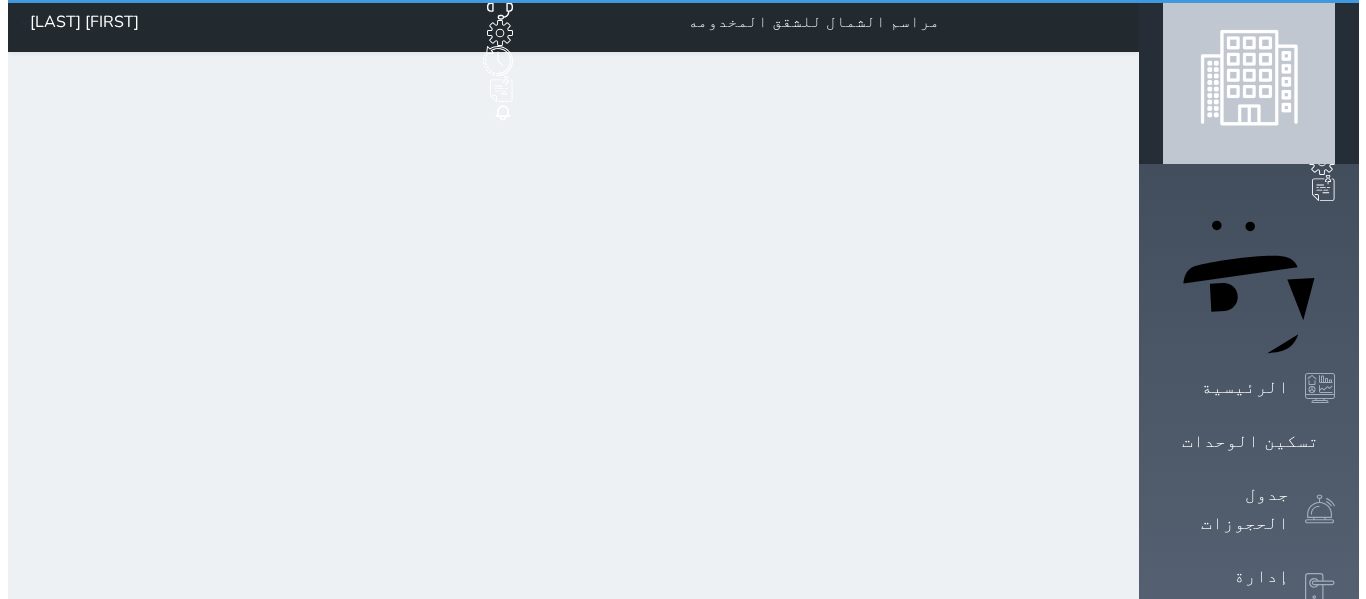 scroll, scrollTop: 0, scrollLeft: 0, axis: both 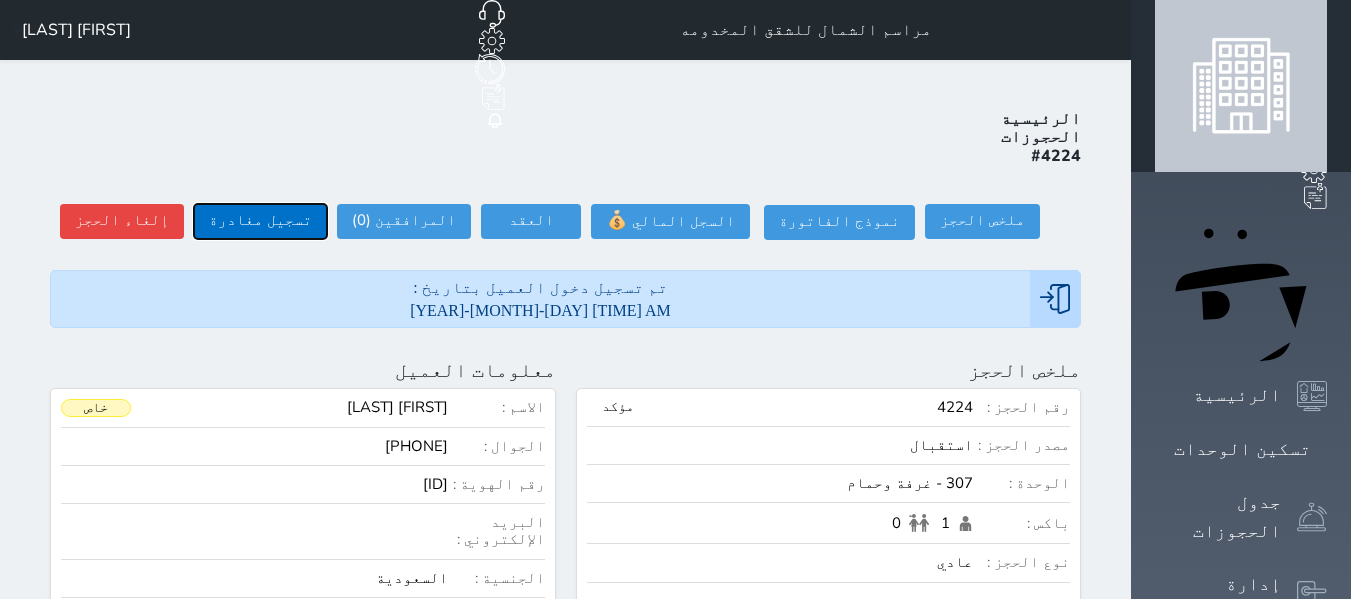 click on "تسجيل مغادرة" at bounding box center [260, 221] 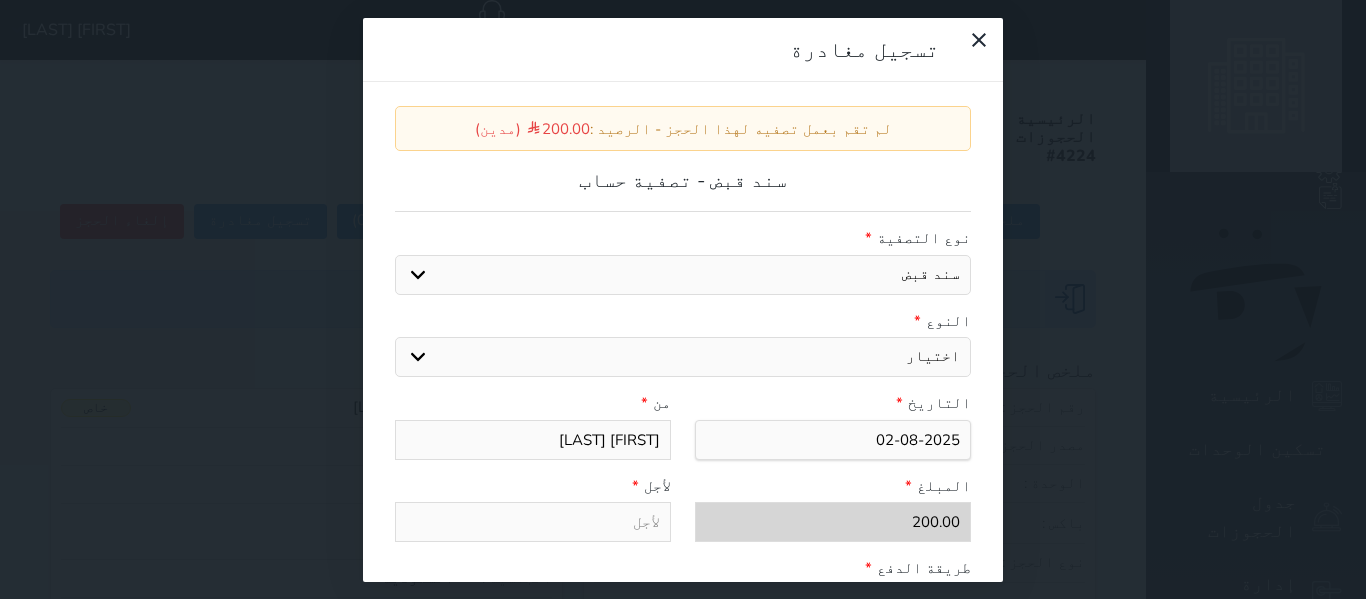 drag, startPoint x: 442, startPoint y: 347, endPoint x: 441, endPoint y: 336, distance: 11.045361 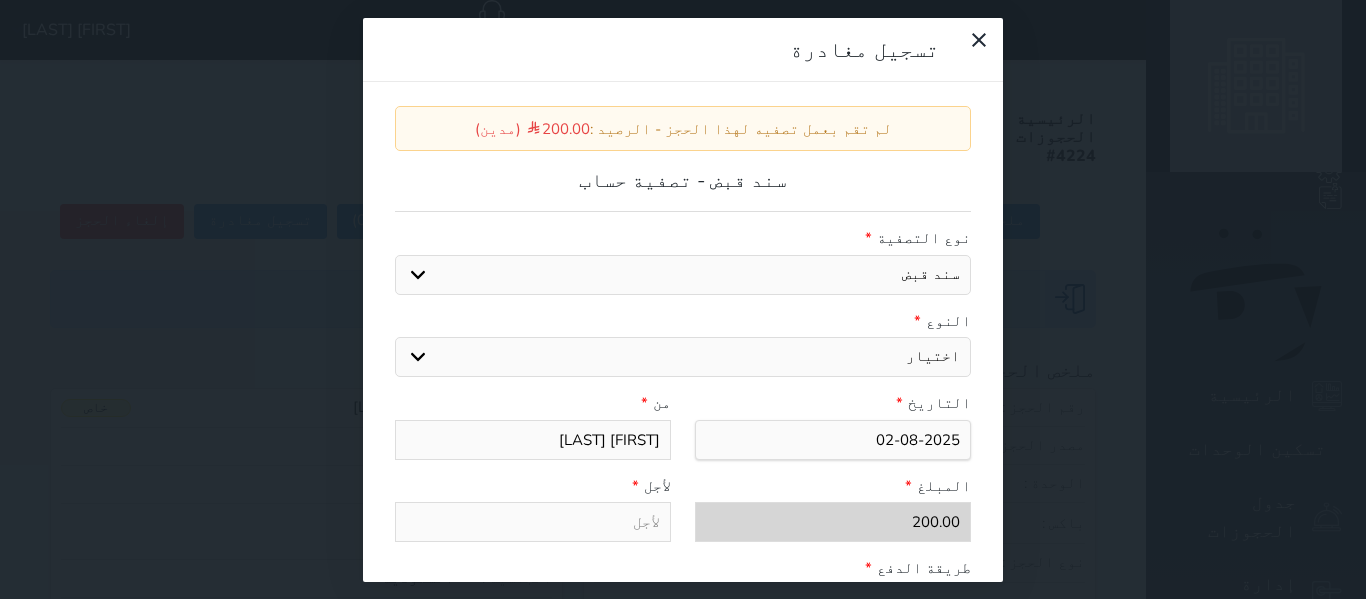 select on "76679" 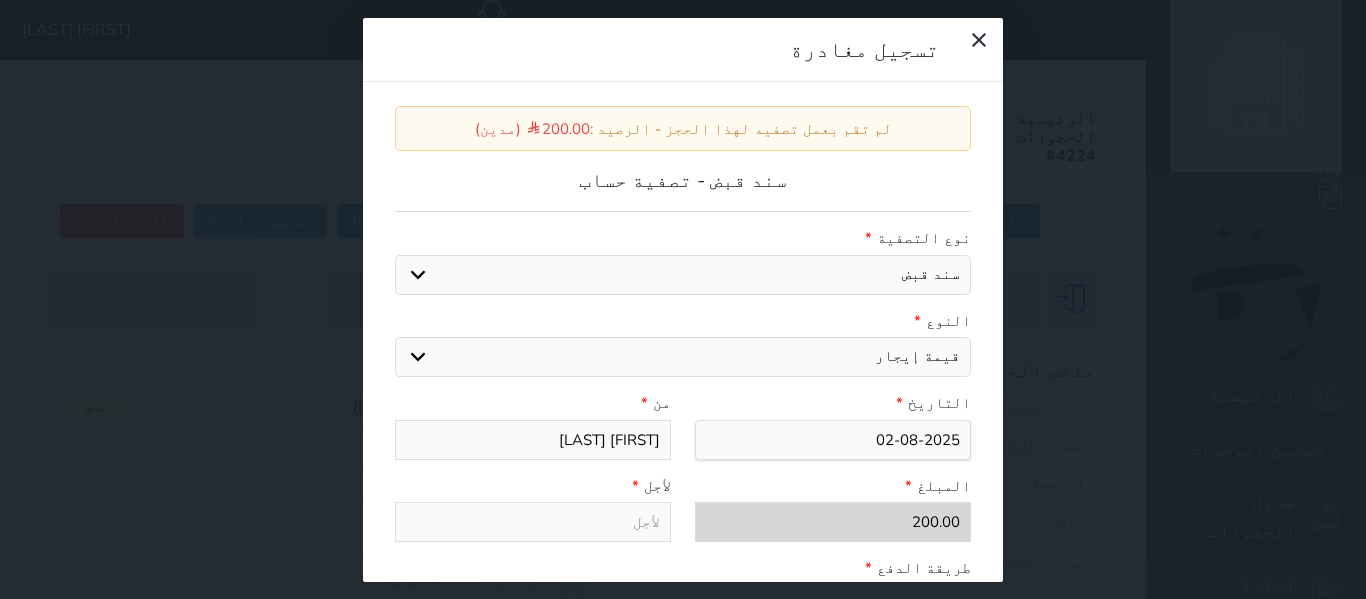 click on "اختيار   مقبوضات عامة
قيمة إيجار
فواتير
عربون
لا ينطبق
آخر
مغسلة
واي فاي - الإنترنت
مواقف السيارات
طعام
الأغذية والمشروبات
مشروبات
المشروبات الباردة
المشروبات الساخنة
الإفطار
غداء
عشاء
مخبز و كعك
حمام سباحة
الصالة الرياضية
سبا و خدمات الجمال
اختيار وإسقاط (خدمات النقل)
ميني بار
كابل - تلفزيون
سرير إضافي
تصفيف الشعر
التسوق" at bounding box center (683, 357) 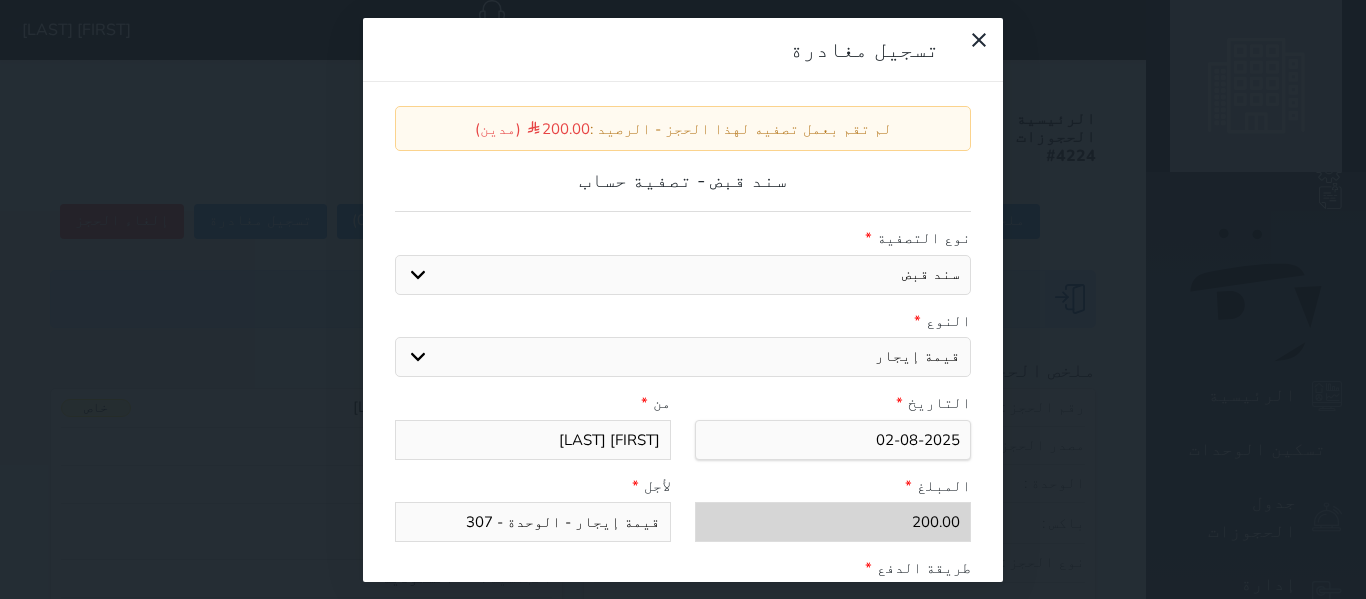click on "سند قبض - تصفية حساب" at bounding box center [683, 189] 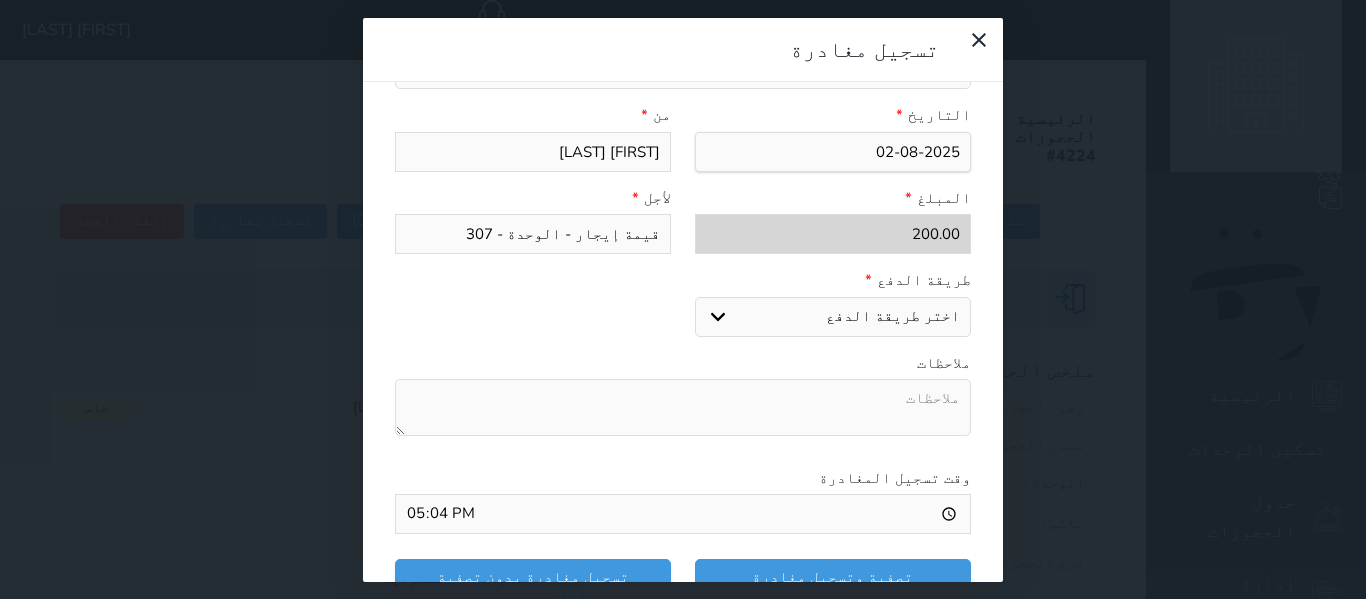 scroll, scrollTop: 309, scrollLeft: 0, axis: vertical 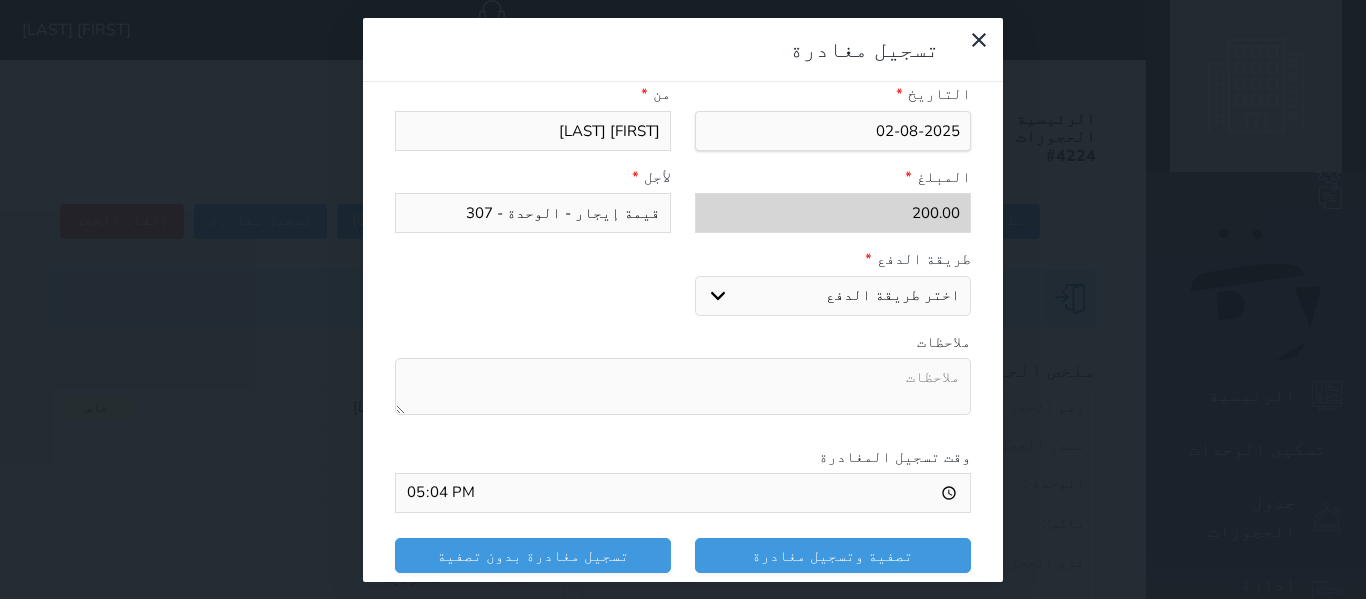 click on "اختر طريقة الدفع   دفع نقدى   تحويل بنكى   مدى   بطاقة ائتمان" at bounding box center (833, 296) 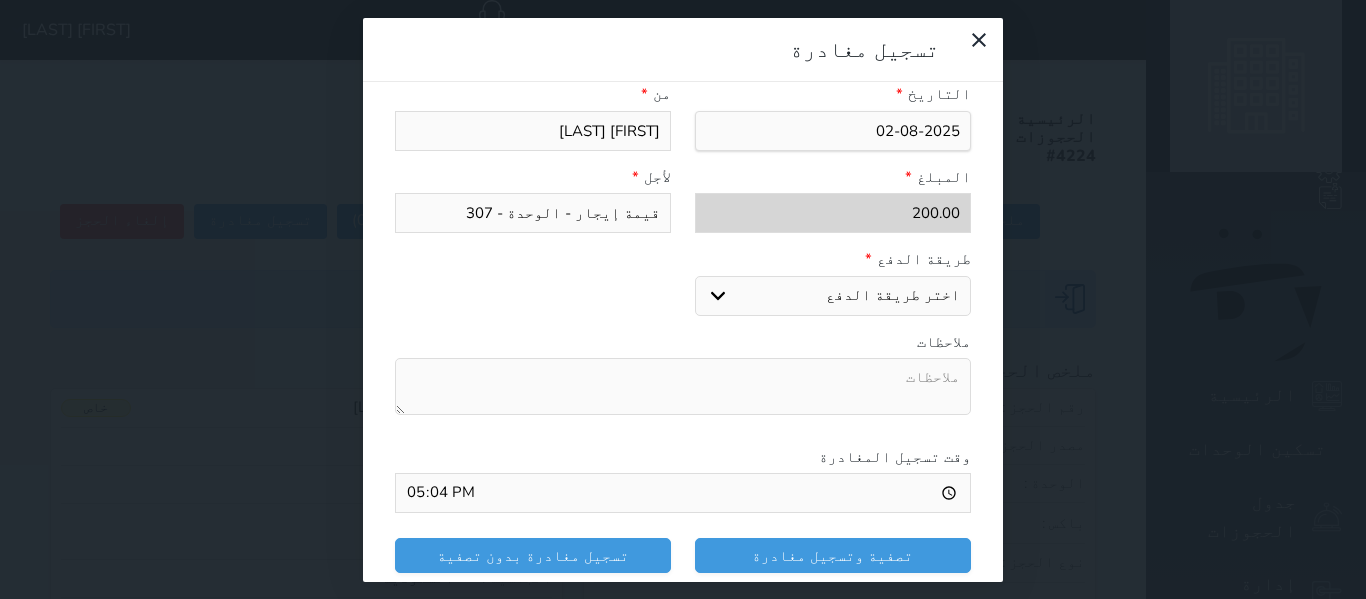 select on "cash" 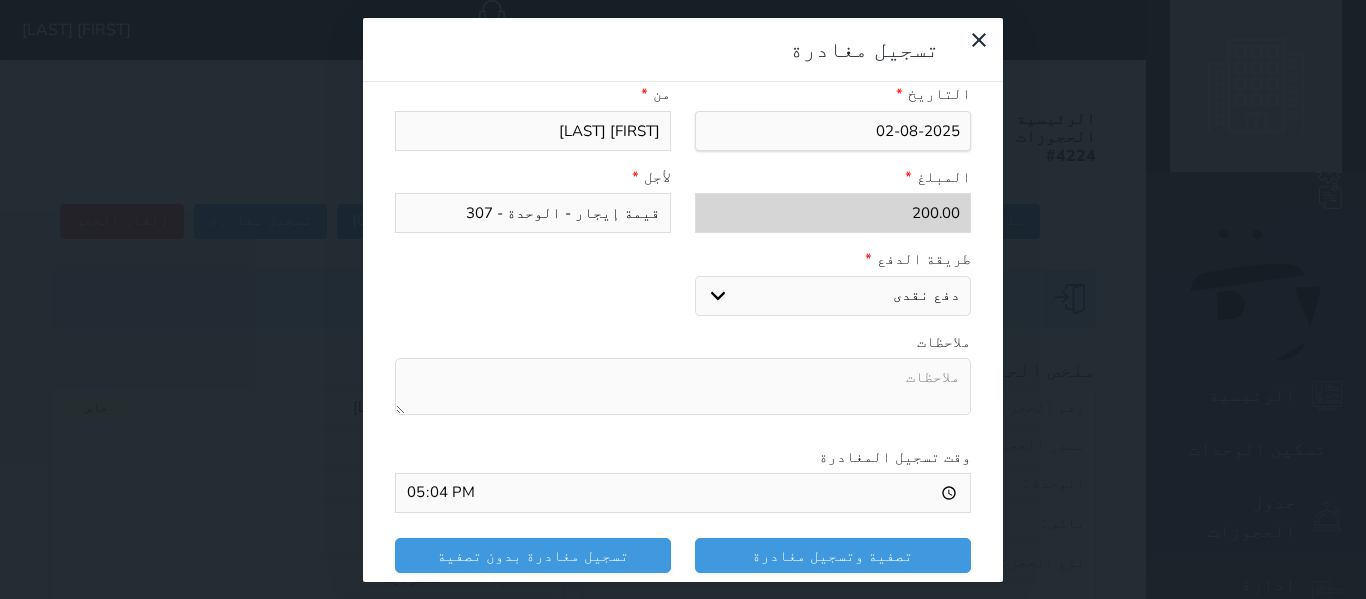 click on "اختر طريقة الدفع   دفع نقدى   تحويل بنكى   مدى   بطاقة ائتمان" at bounding box center [833, 296] 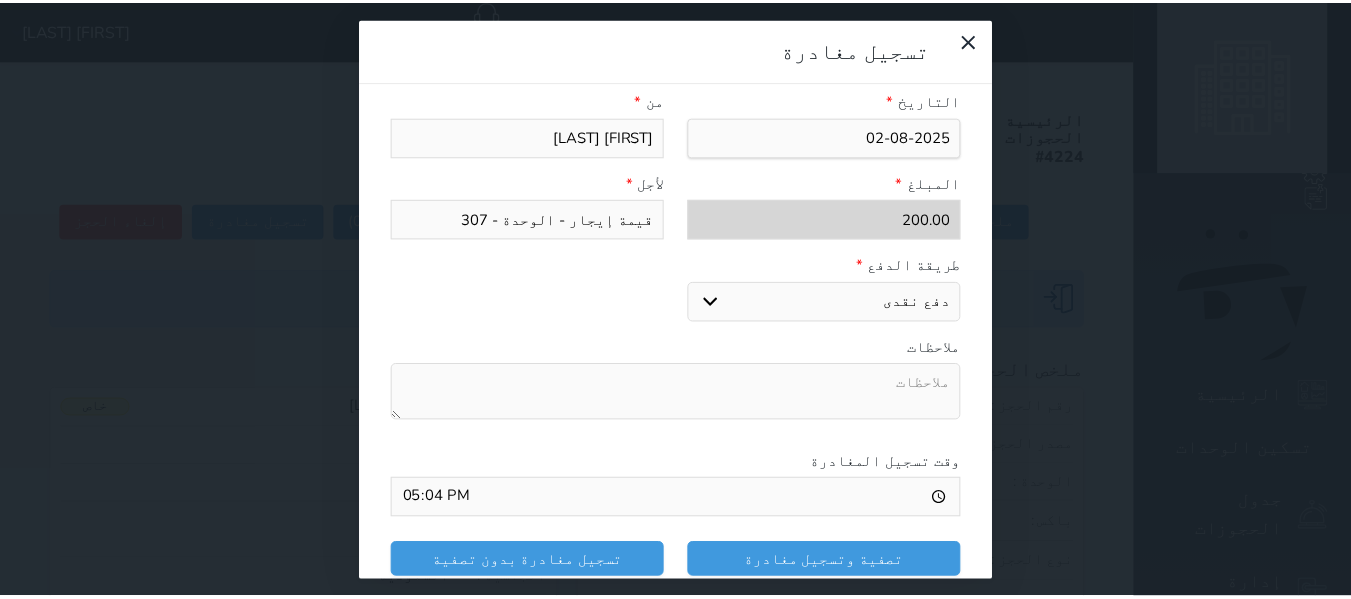 scroll, scrollTop: 309, scrollLeft: 0, axis: vertical 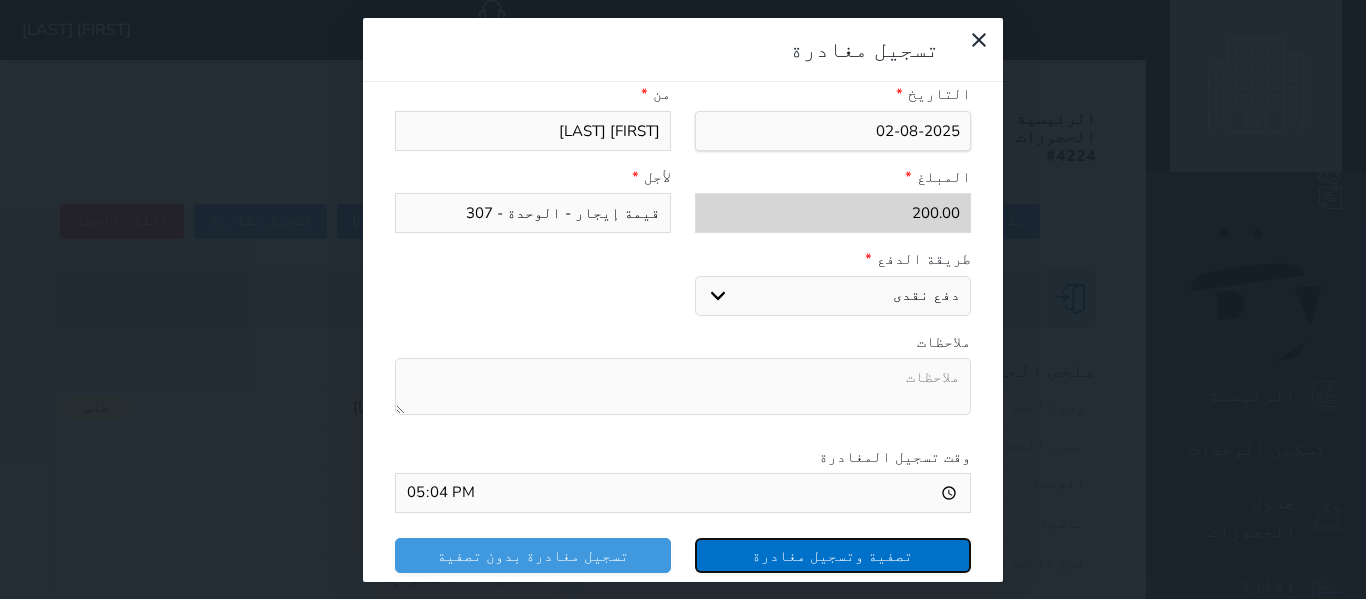 click on "تصفية وتسجيل مغادرة" at bounding box center [833, 555] 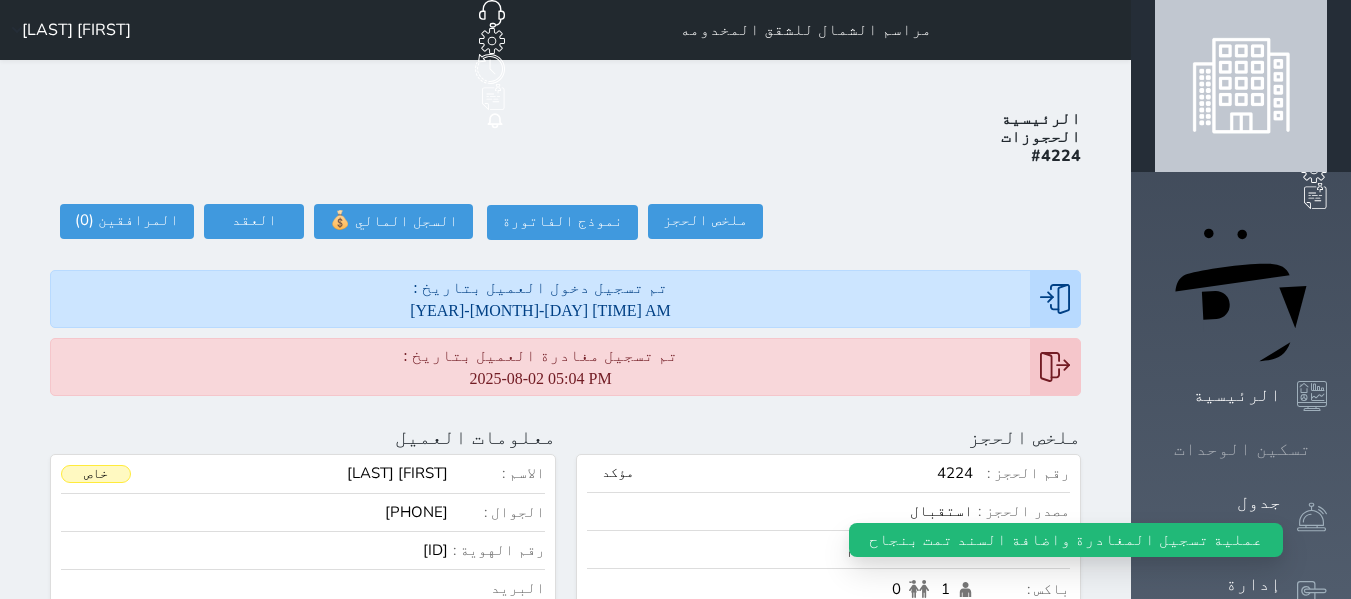 click at bounding box center (1327, 449) 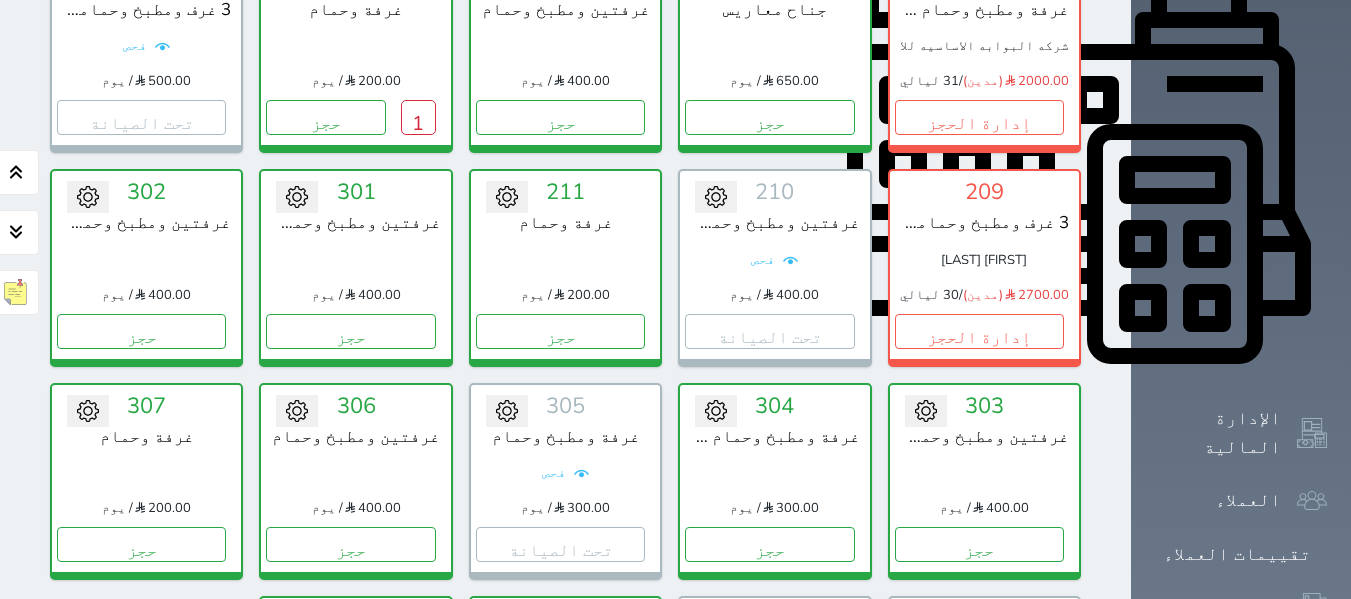 scroll, scrollTop: 878, scrollLeft: 0, axis: vertical 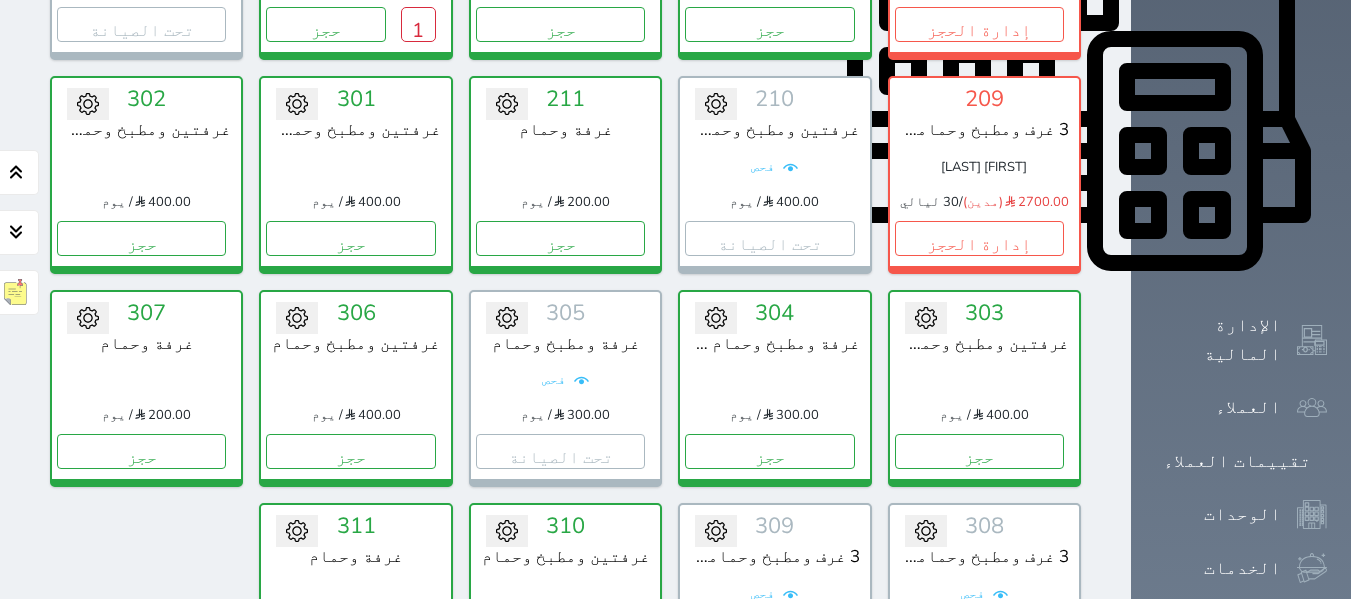 click at bounding box center (88, 318) 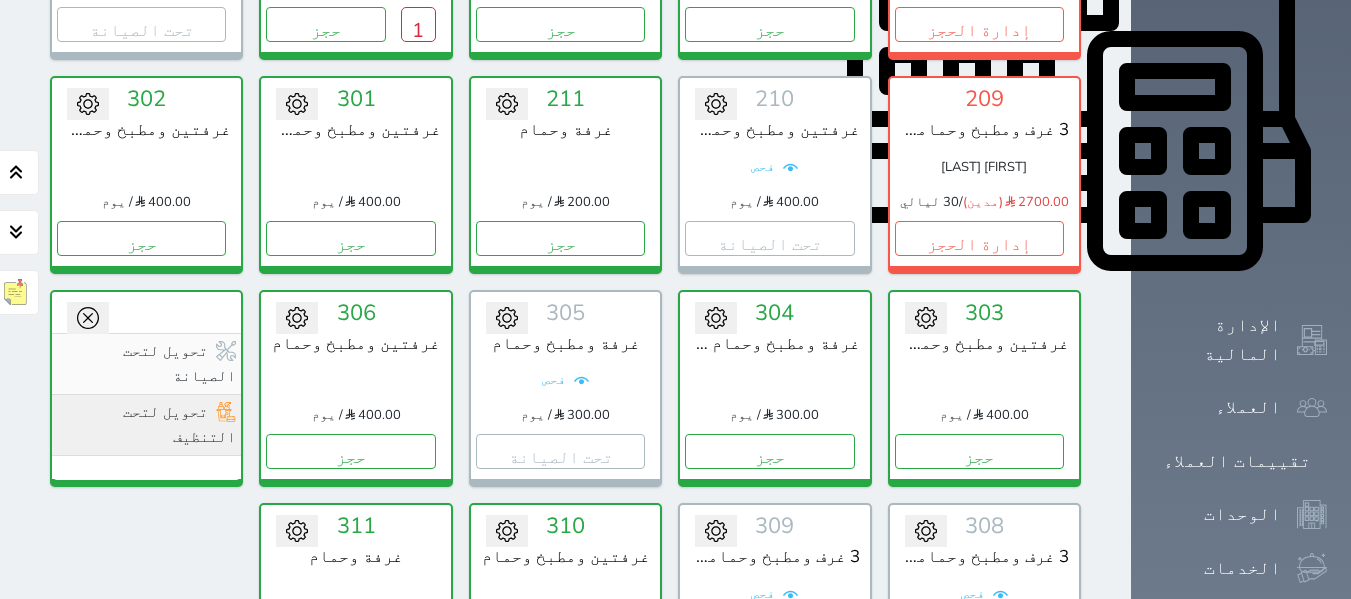 click on "تحويل لتحت التنظيف" at bounding box center [146, 425] 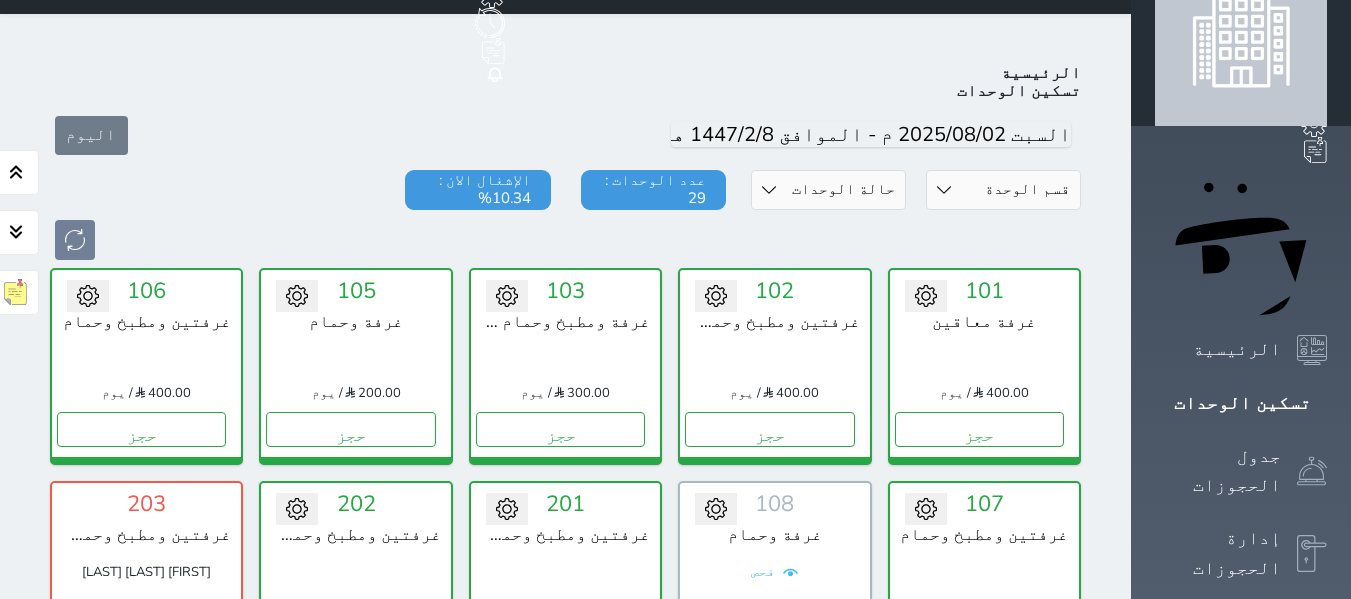 scroll, scrollTop: 0, scrollLeft: 0, axis: both 